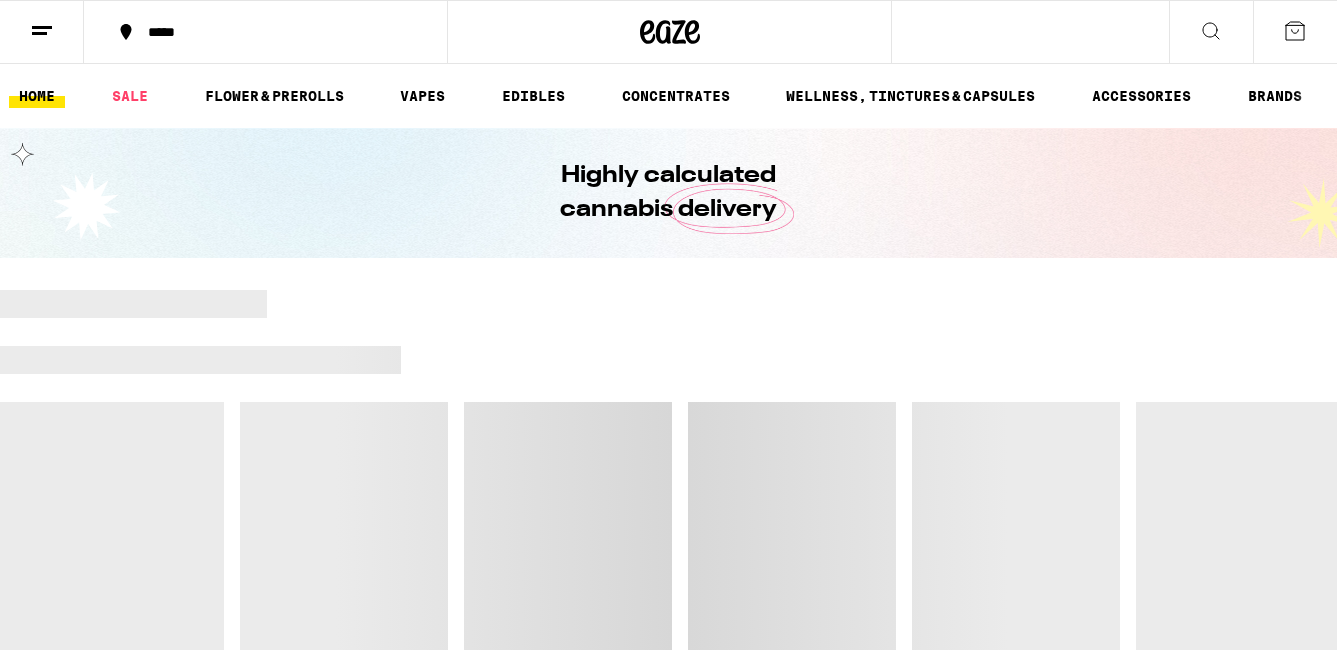 scroll, scrollTop: 0, scrollLeft: 0, axis: both 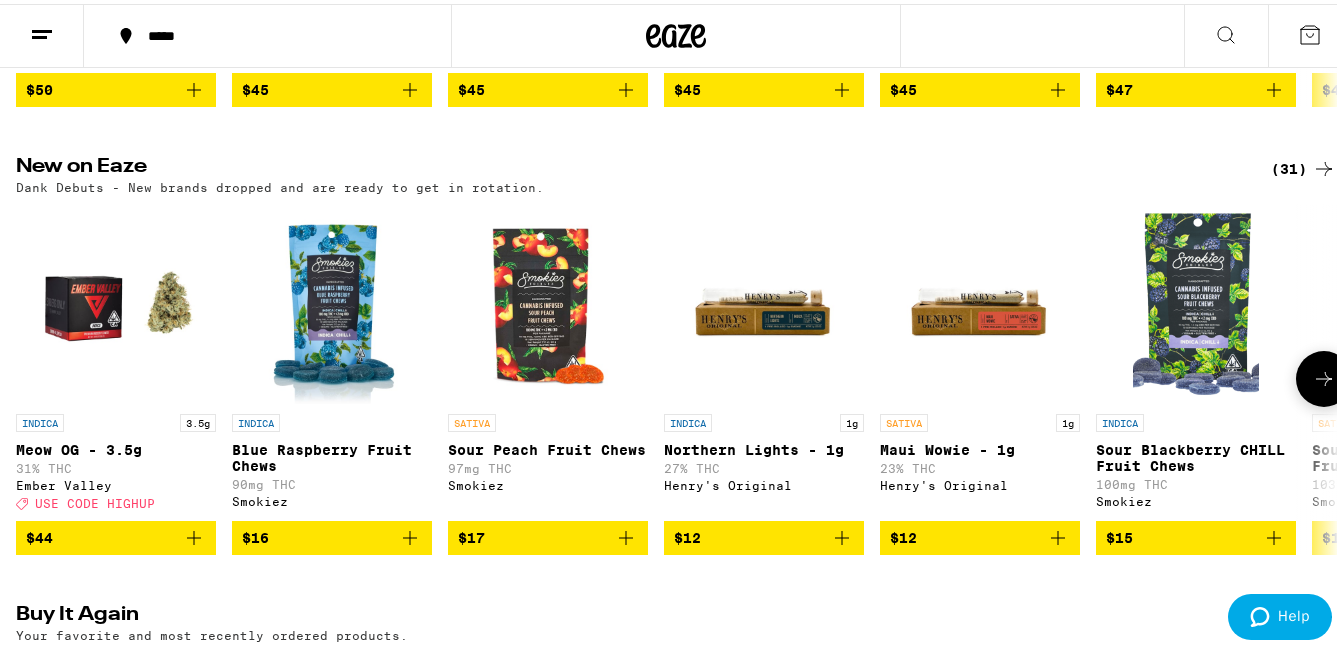 click at bounding box center (1324, 375) 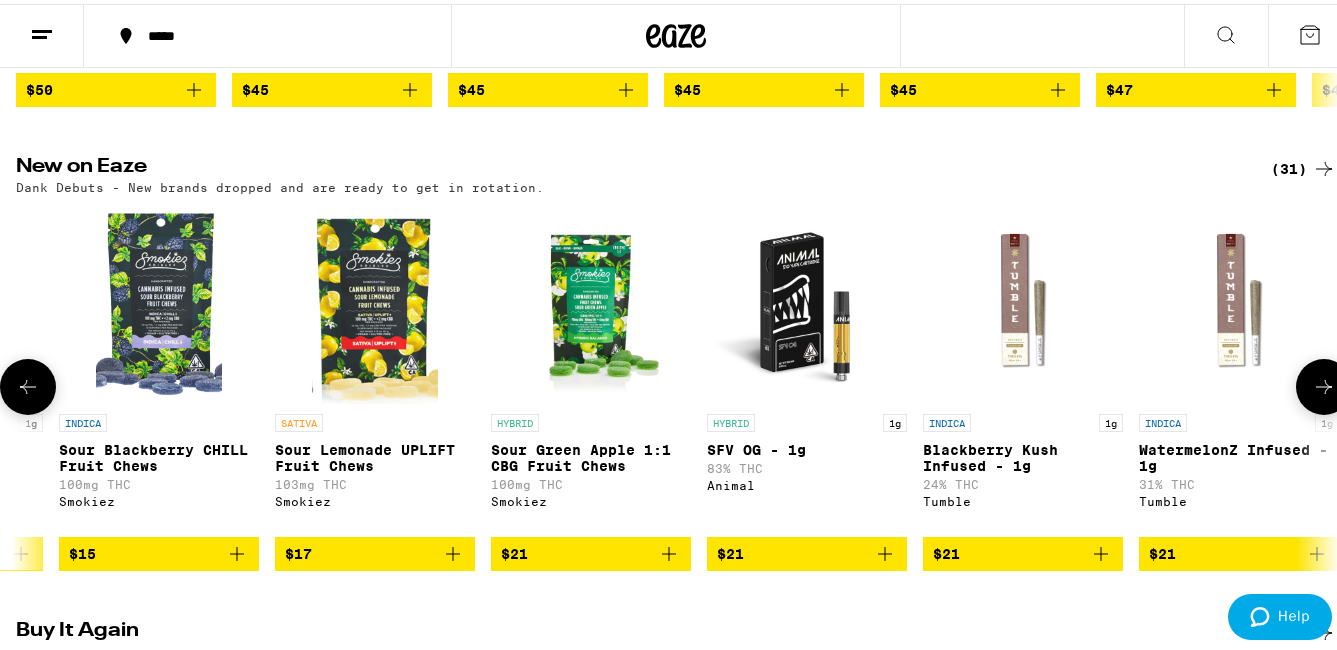 click 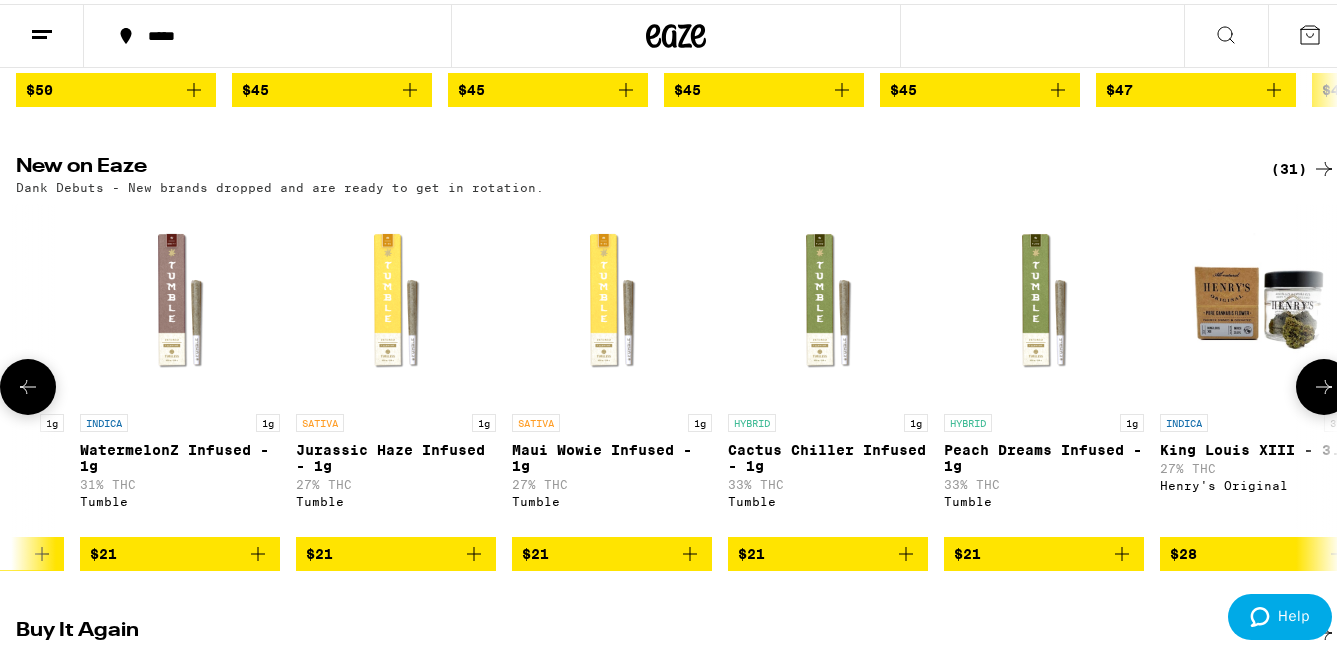 scroll, scrollTop: 0, scrollLeft: 2166, axis: horizontal 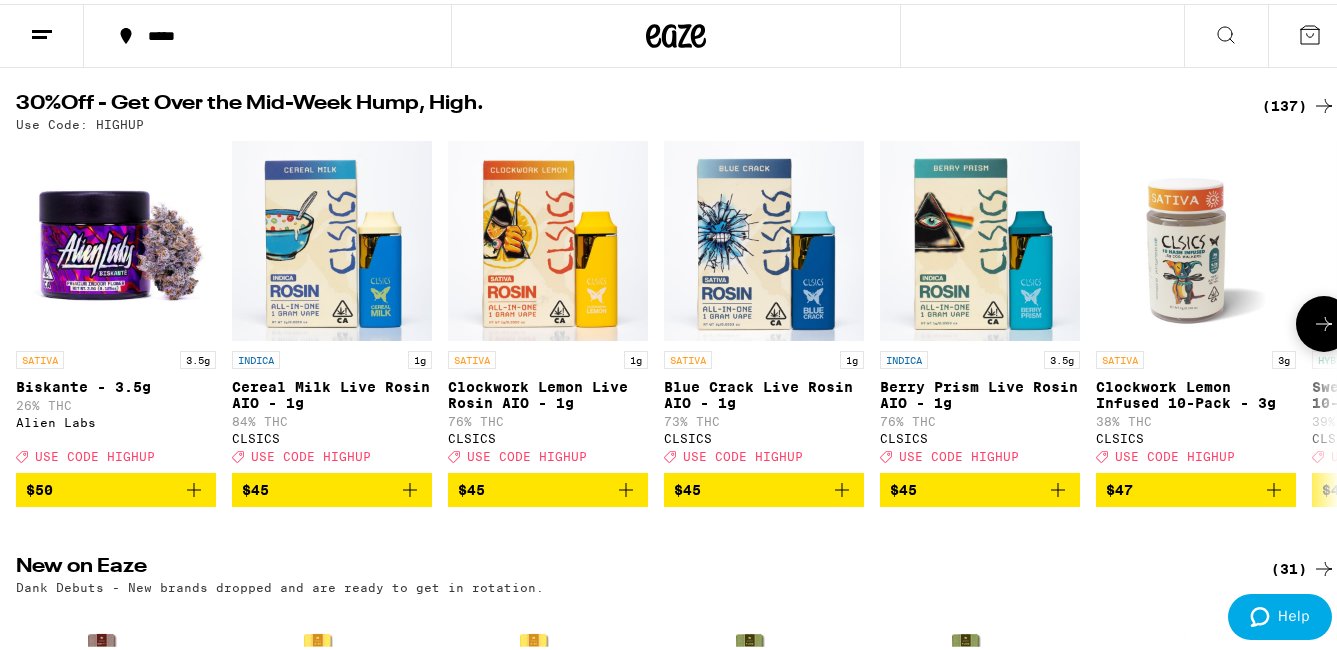 click 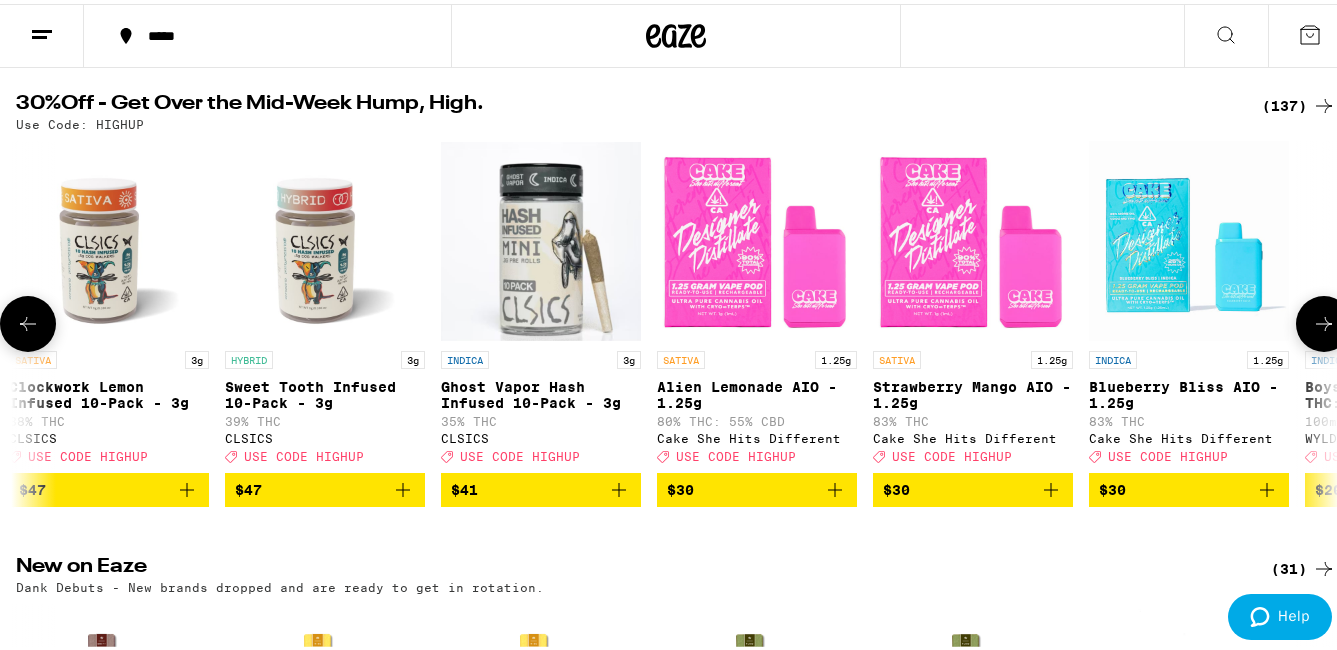 click 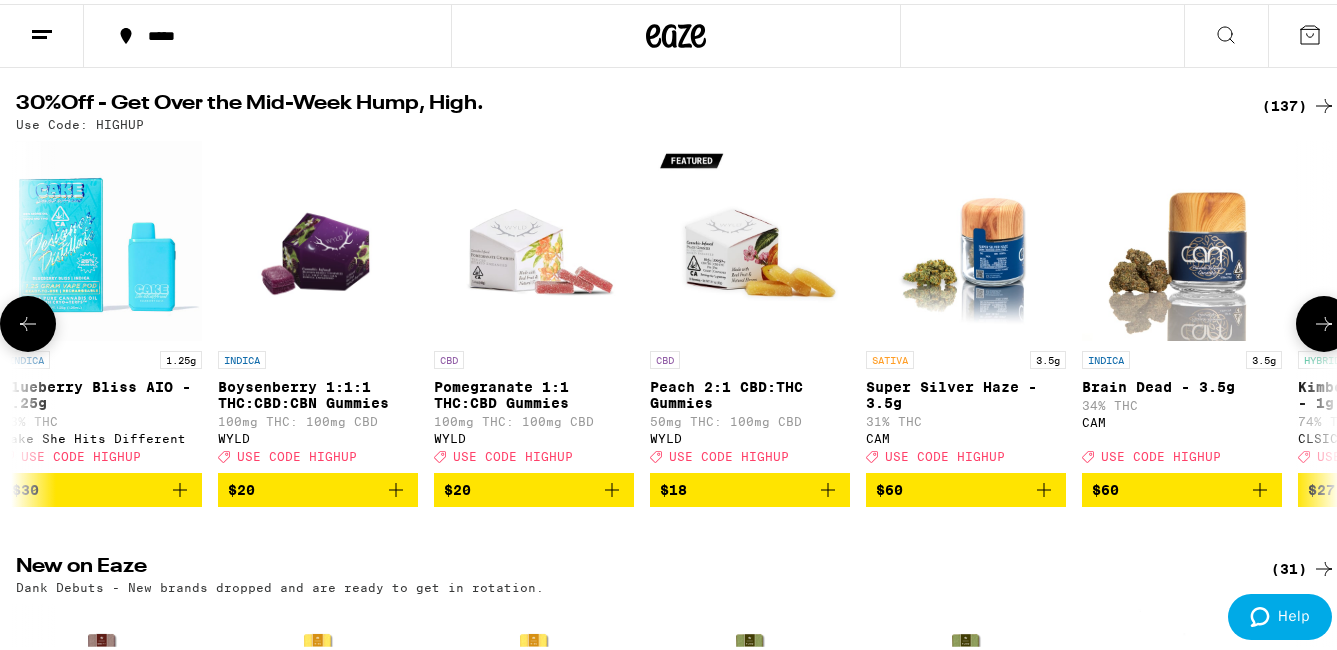 click 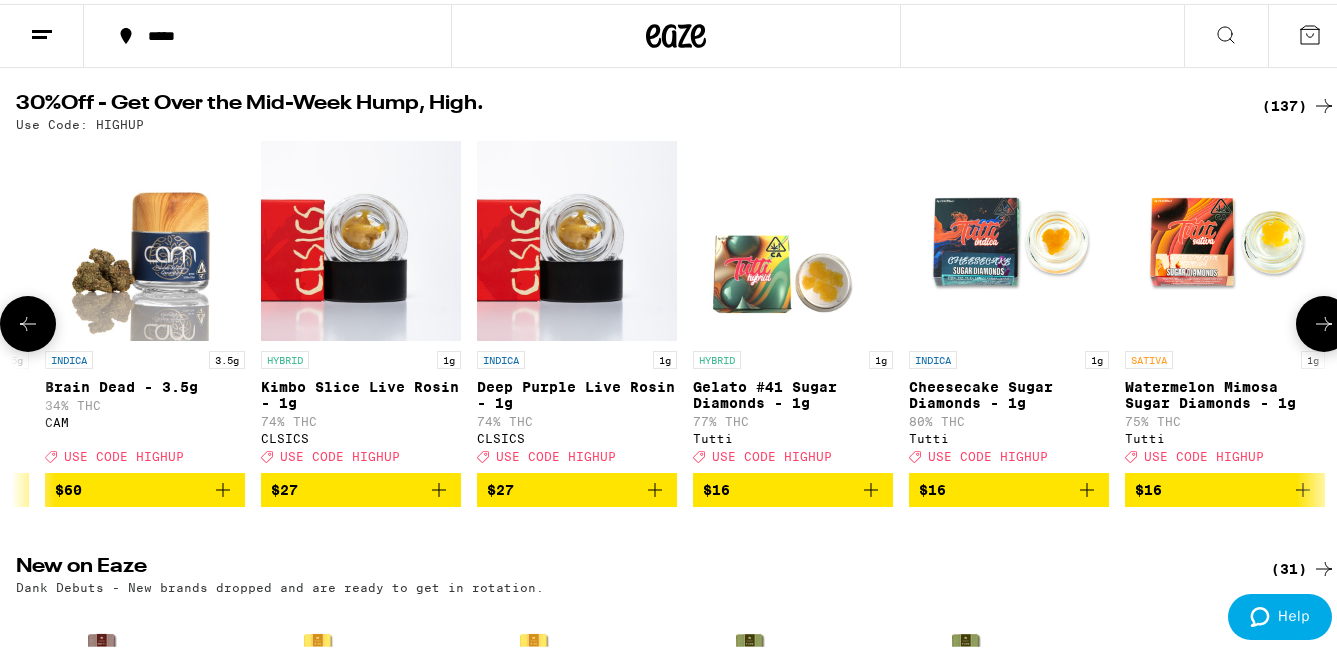 click 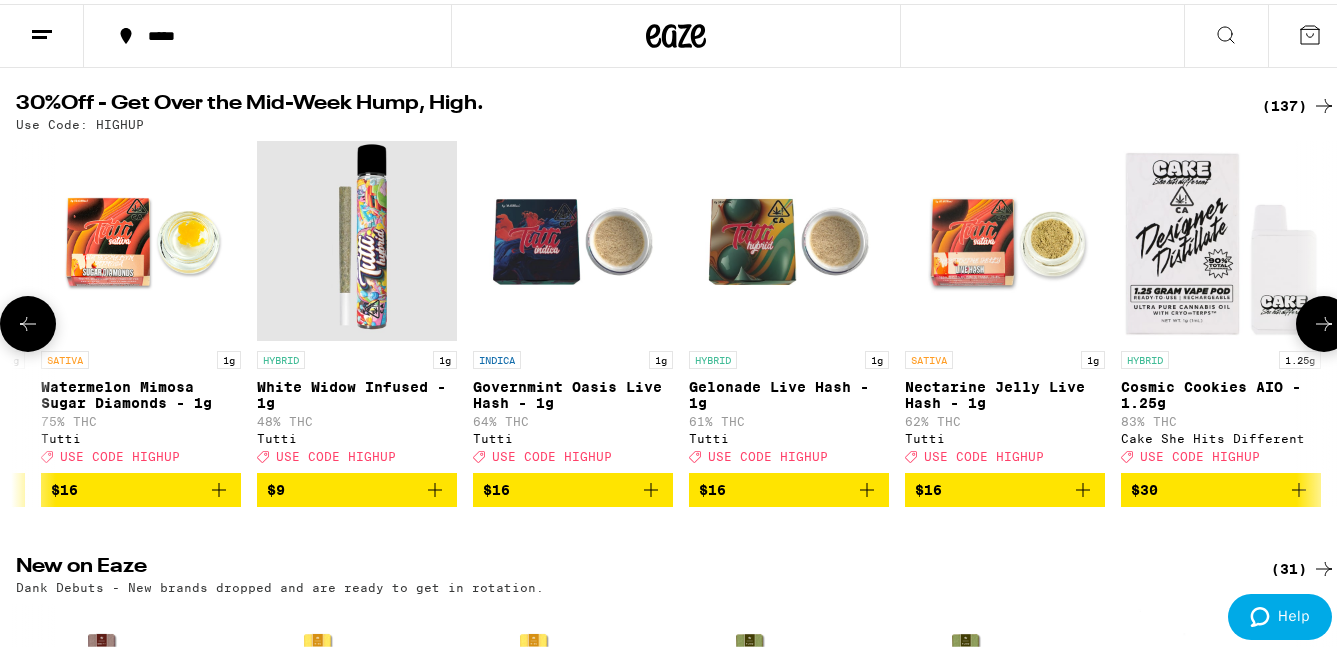 click 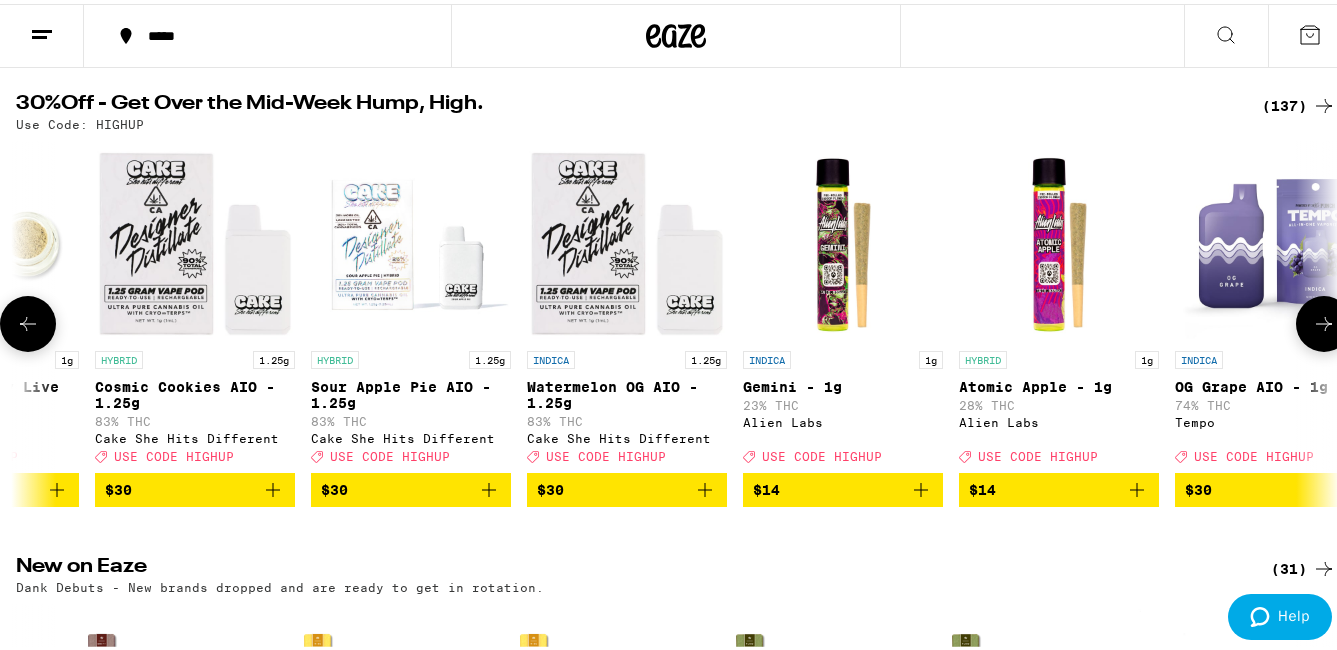 click 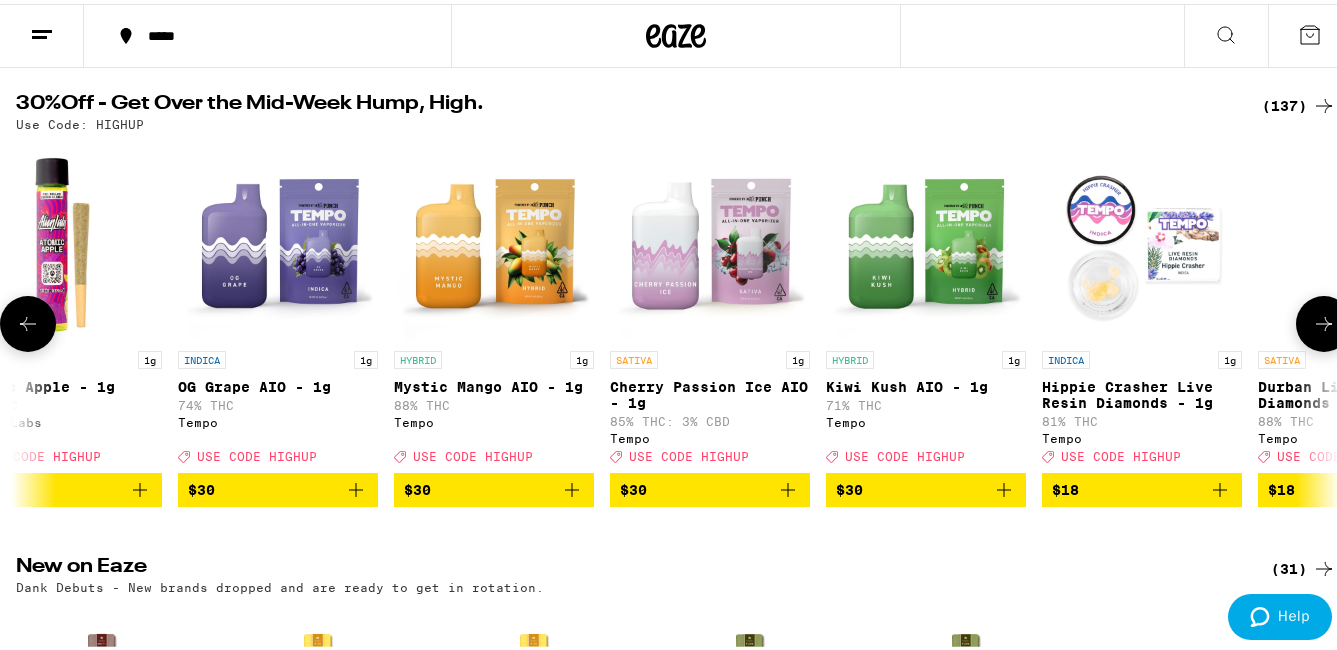 click 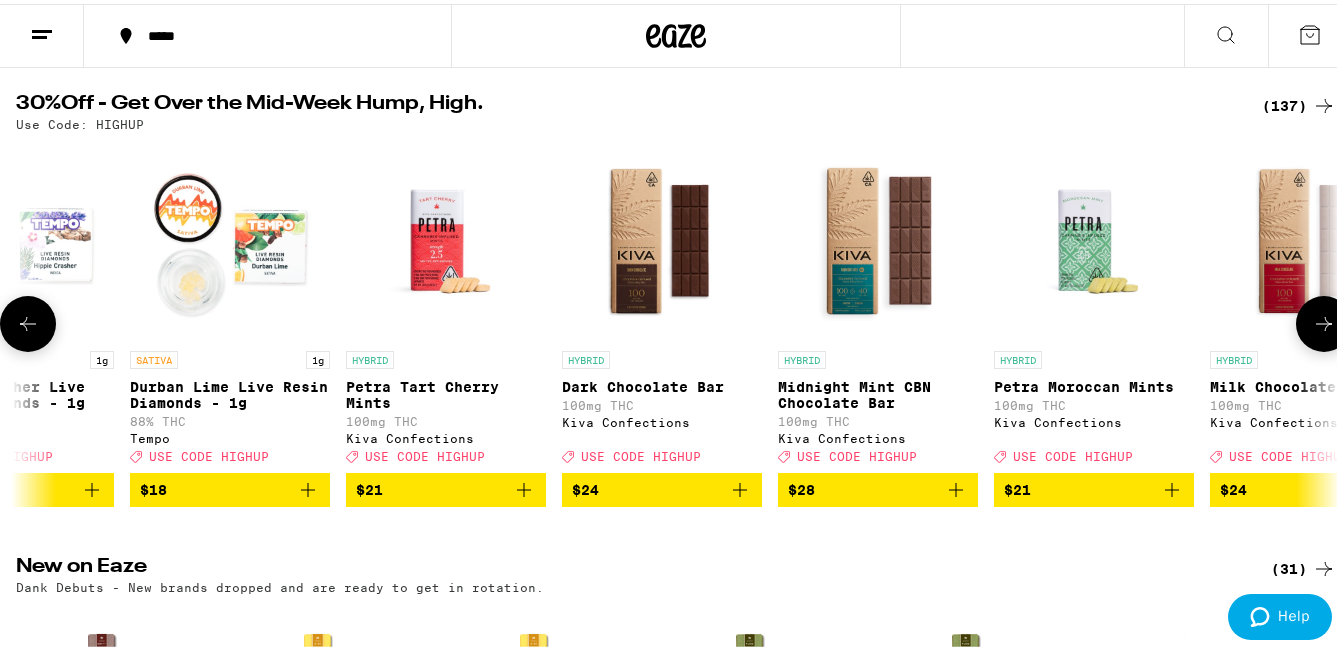 click 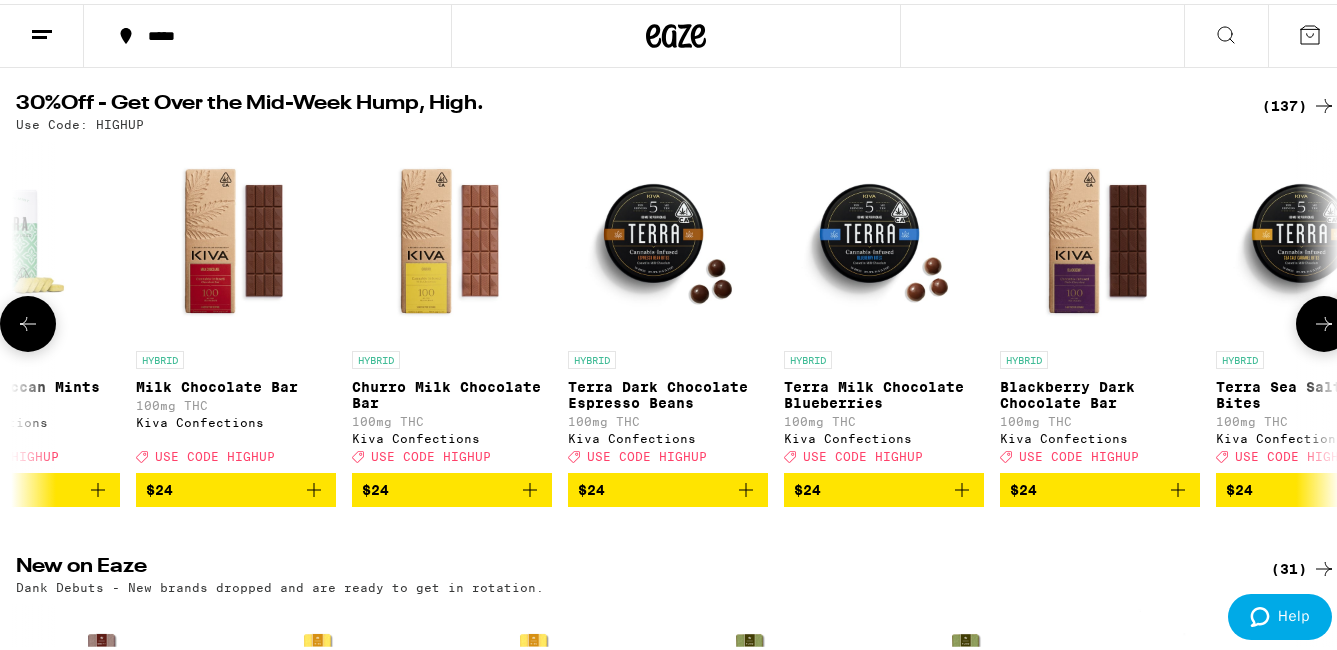 click 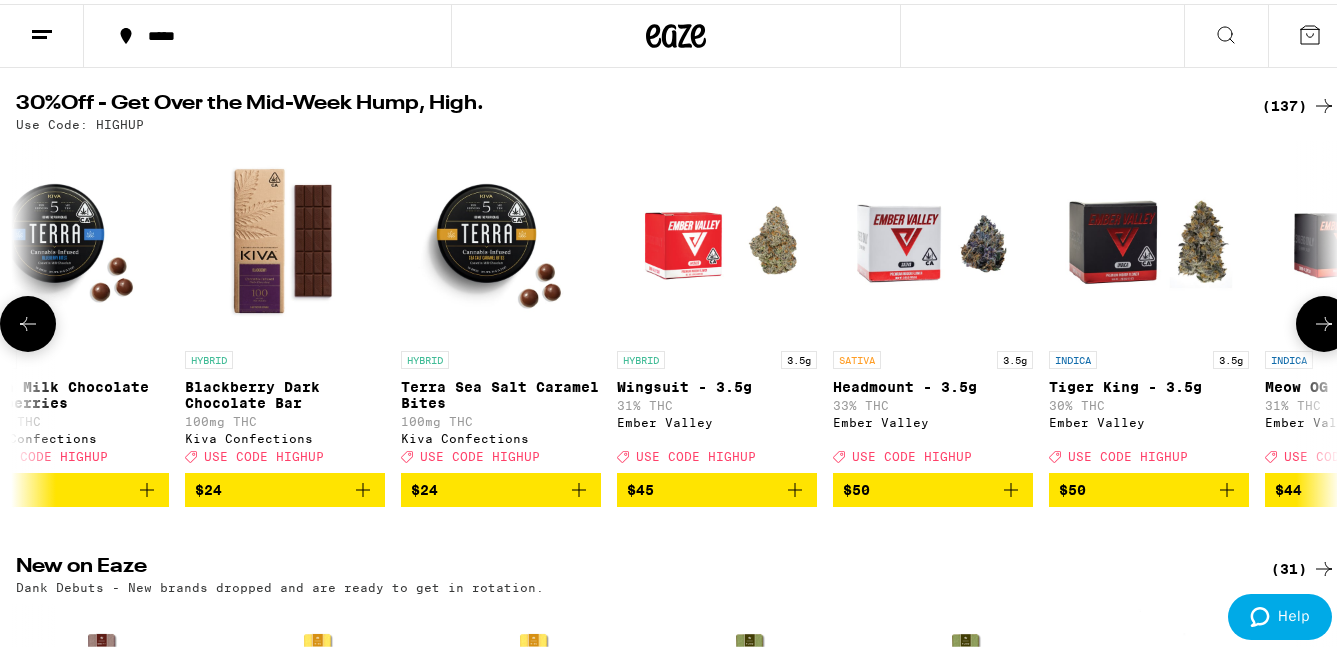 click 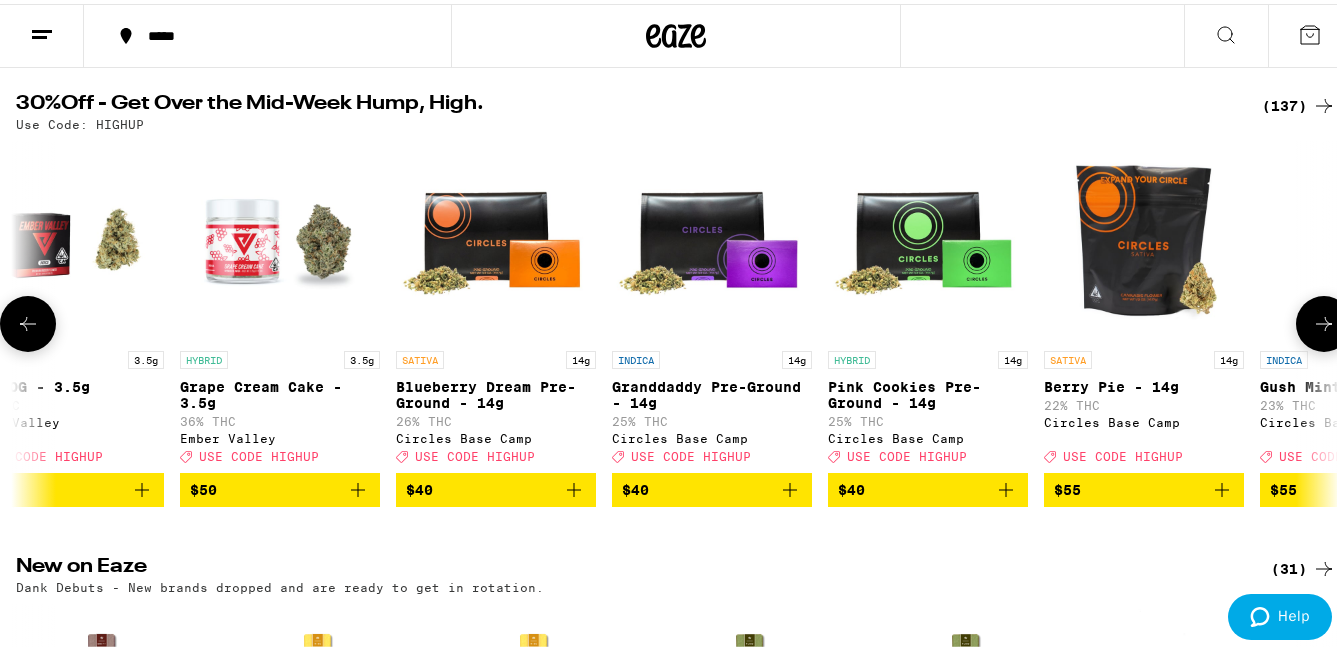 click 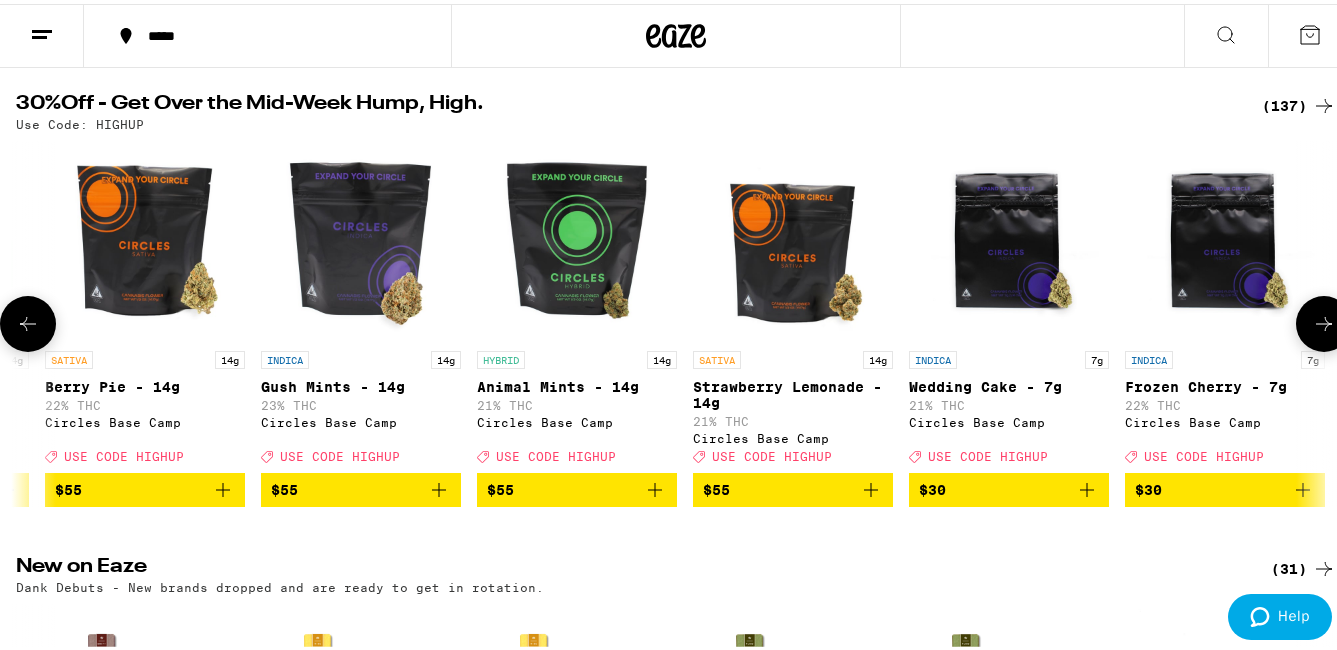 click 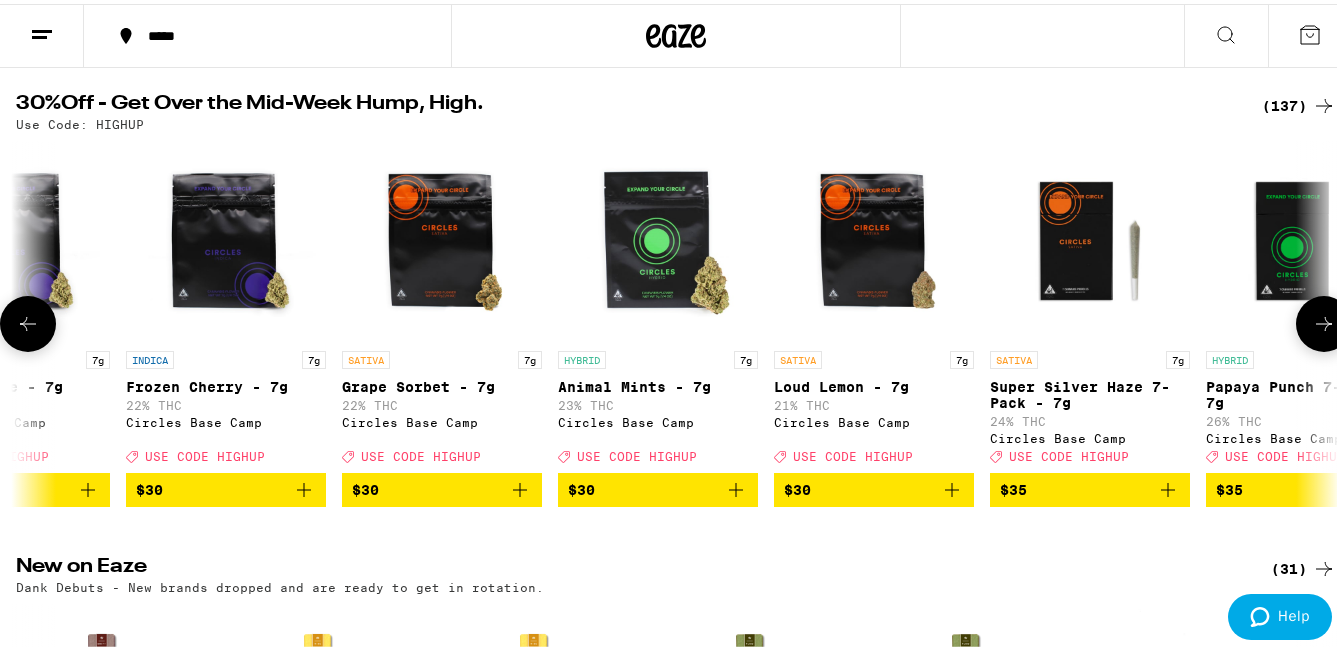 click 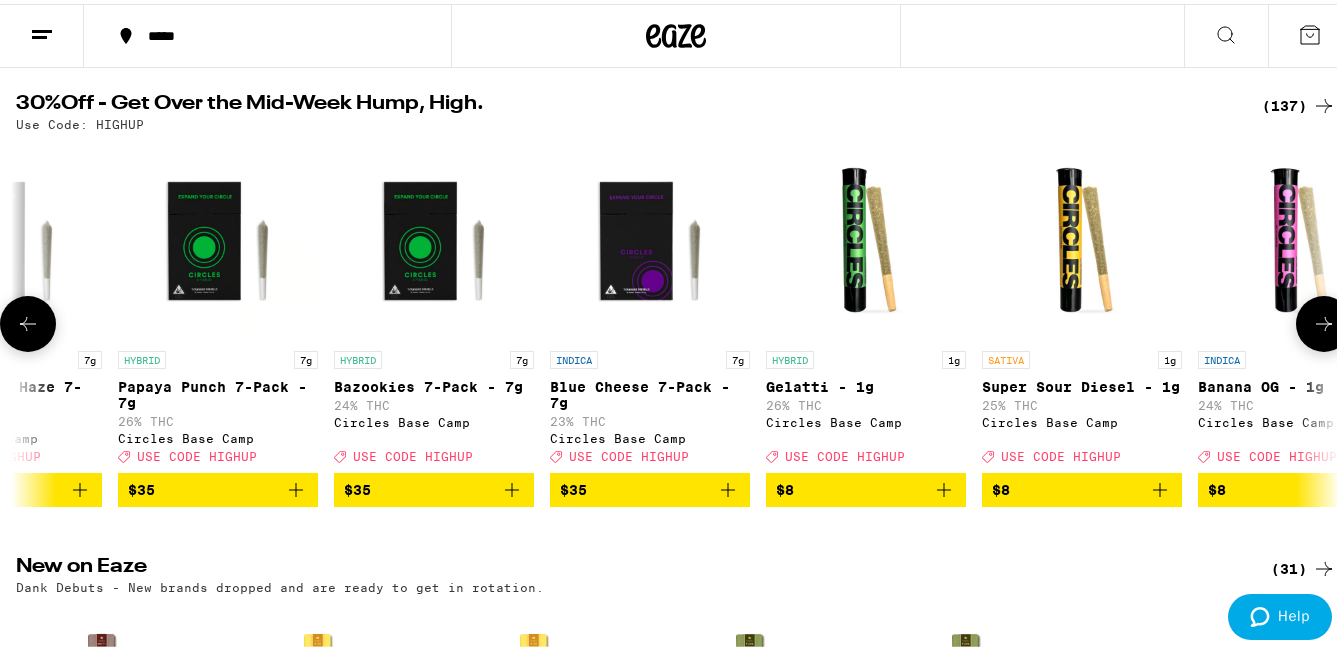 click 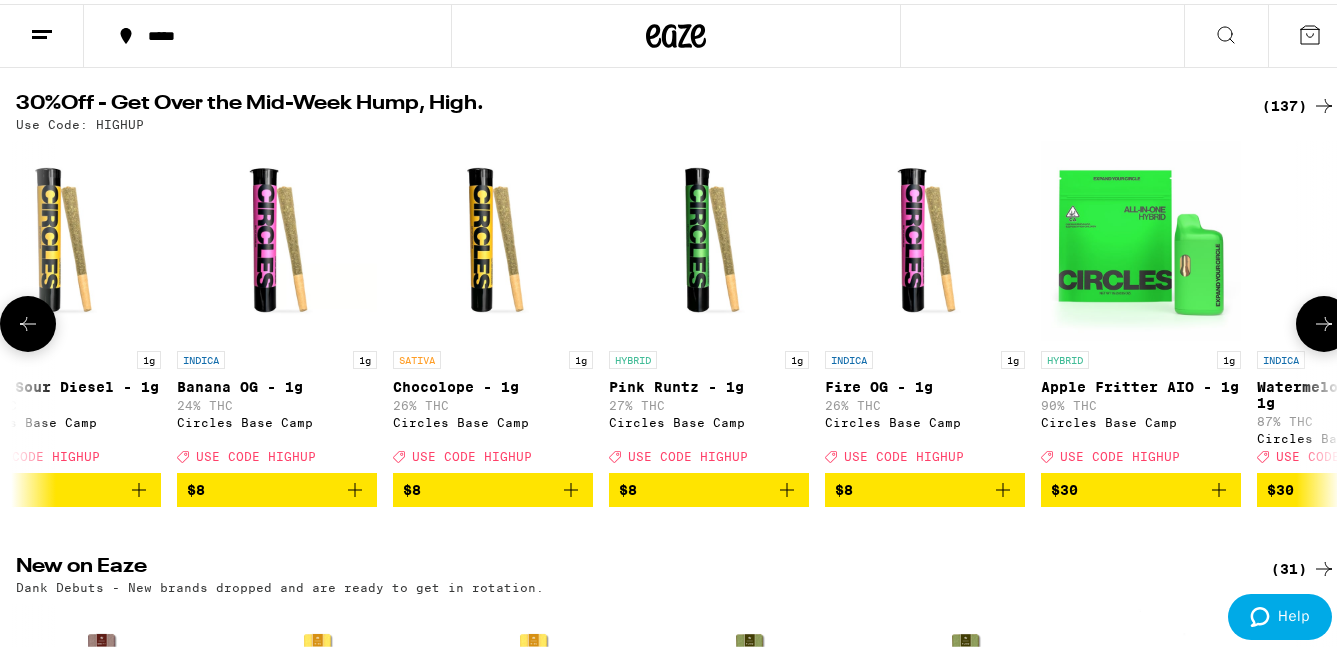 click 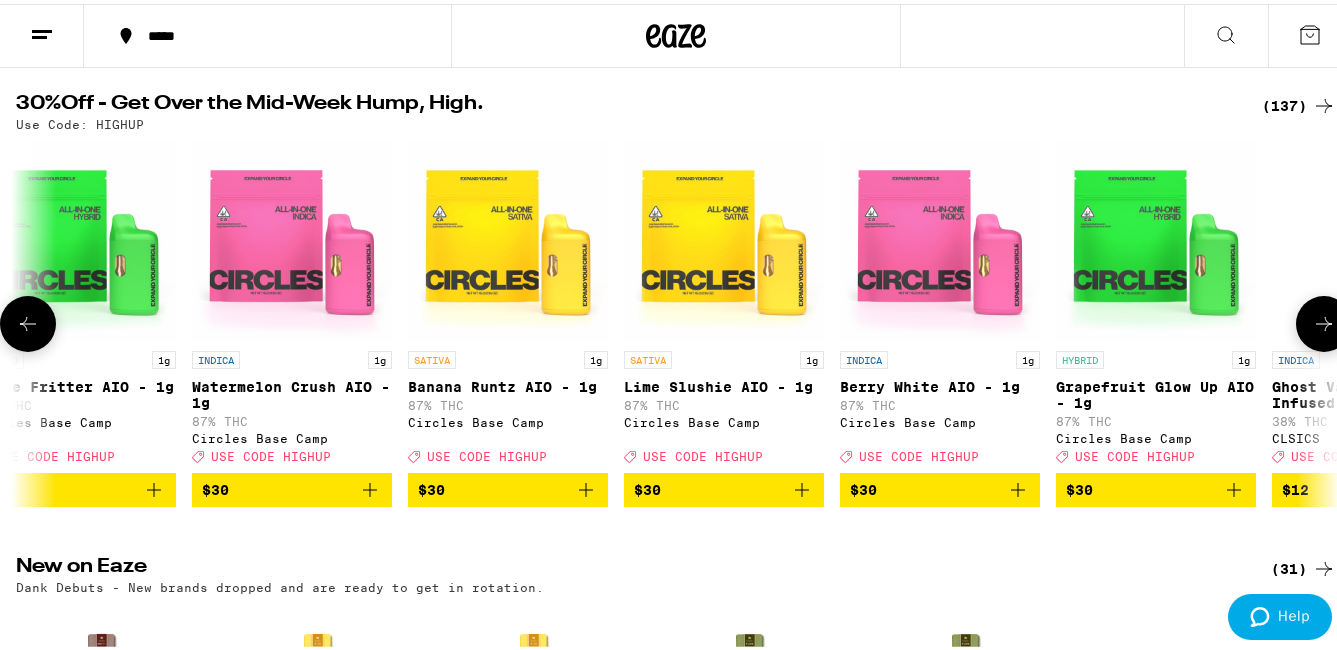 click 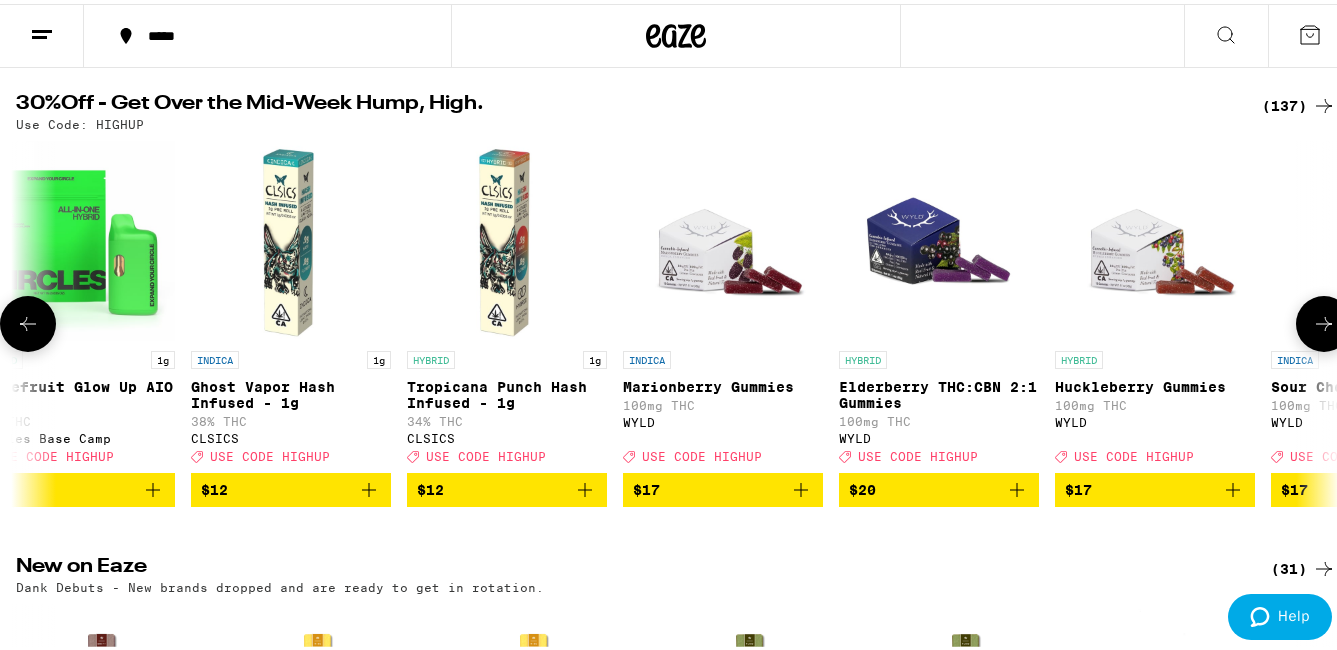 click 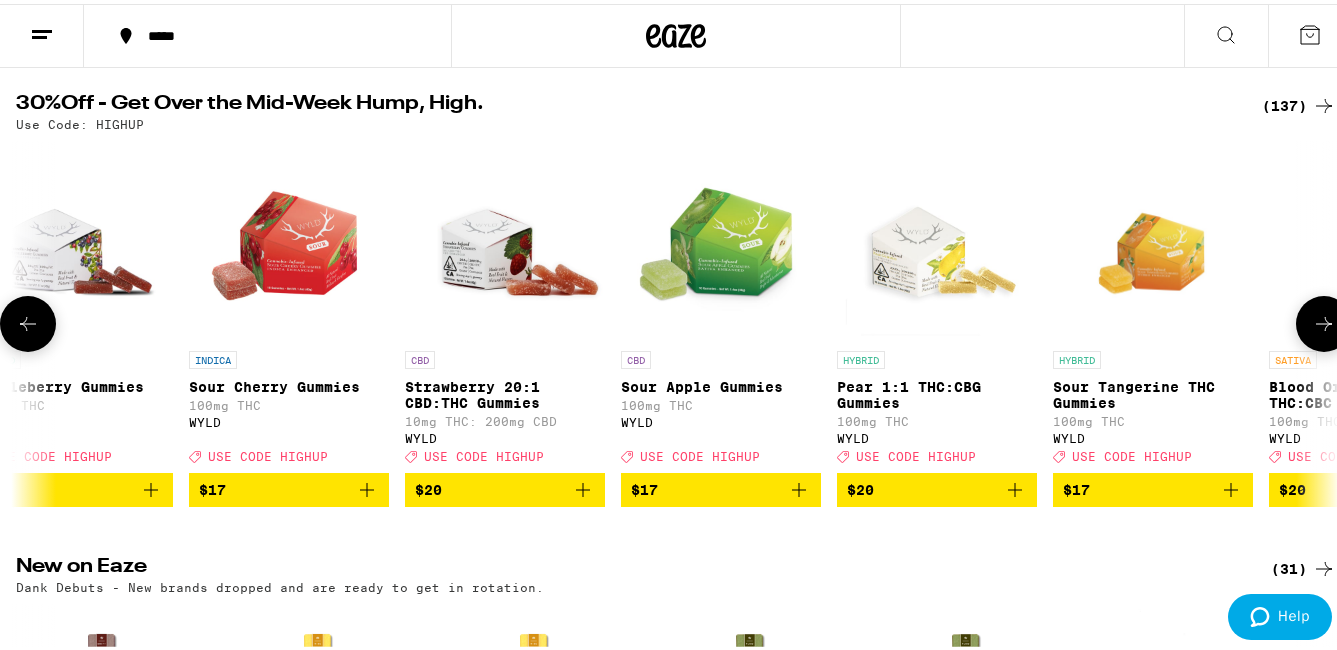 click 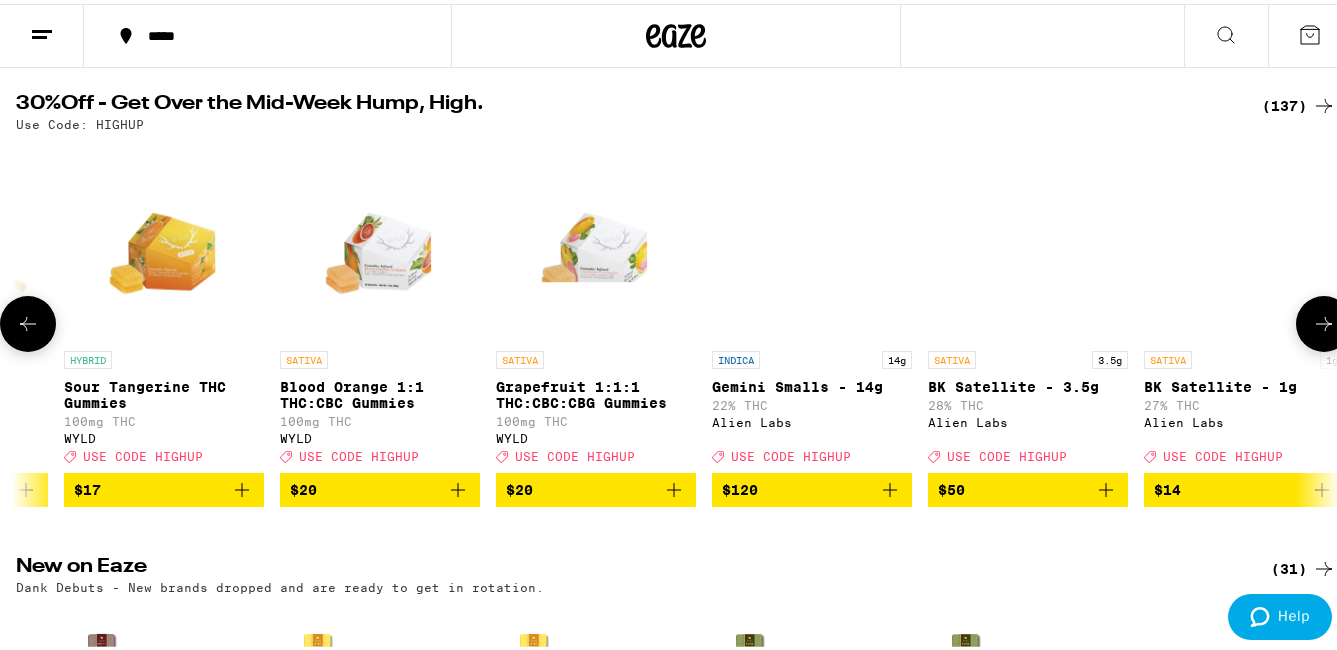 click 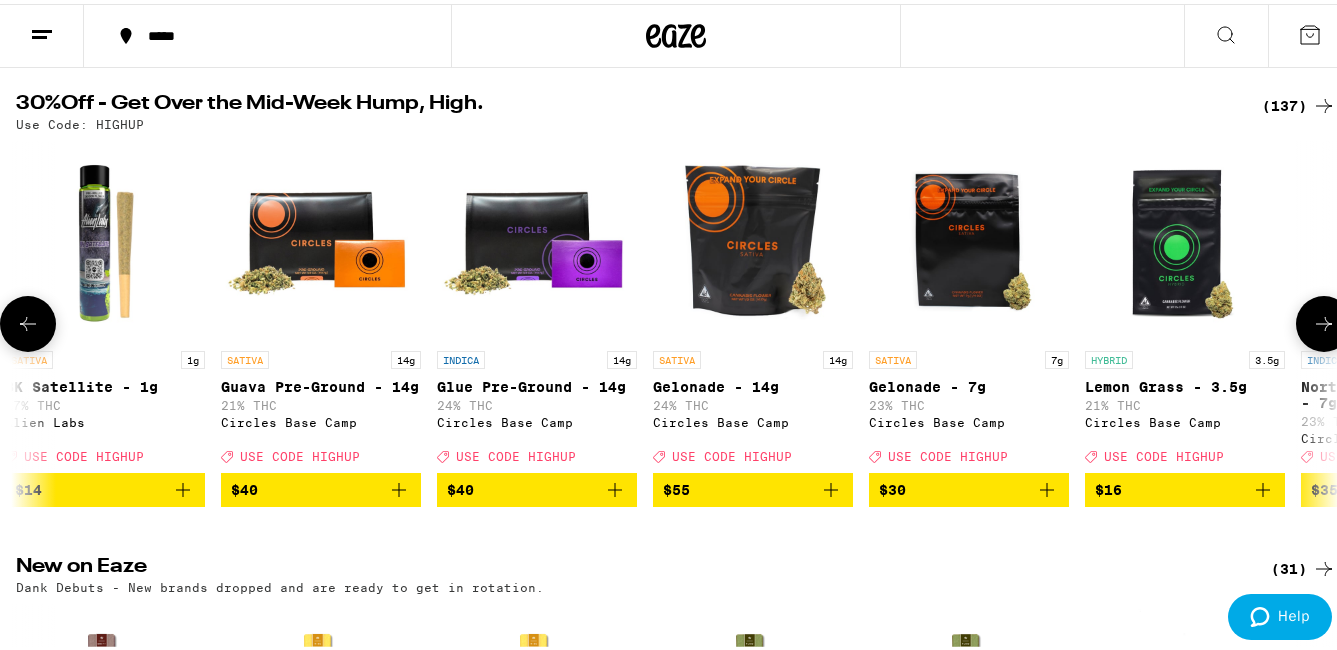 click 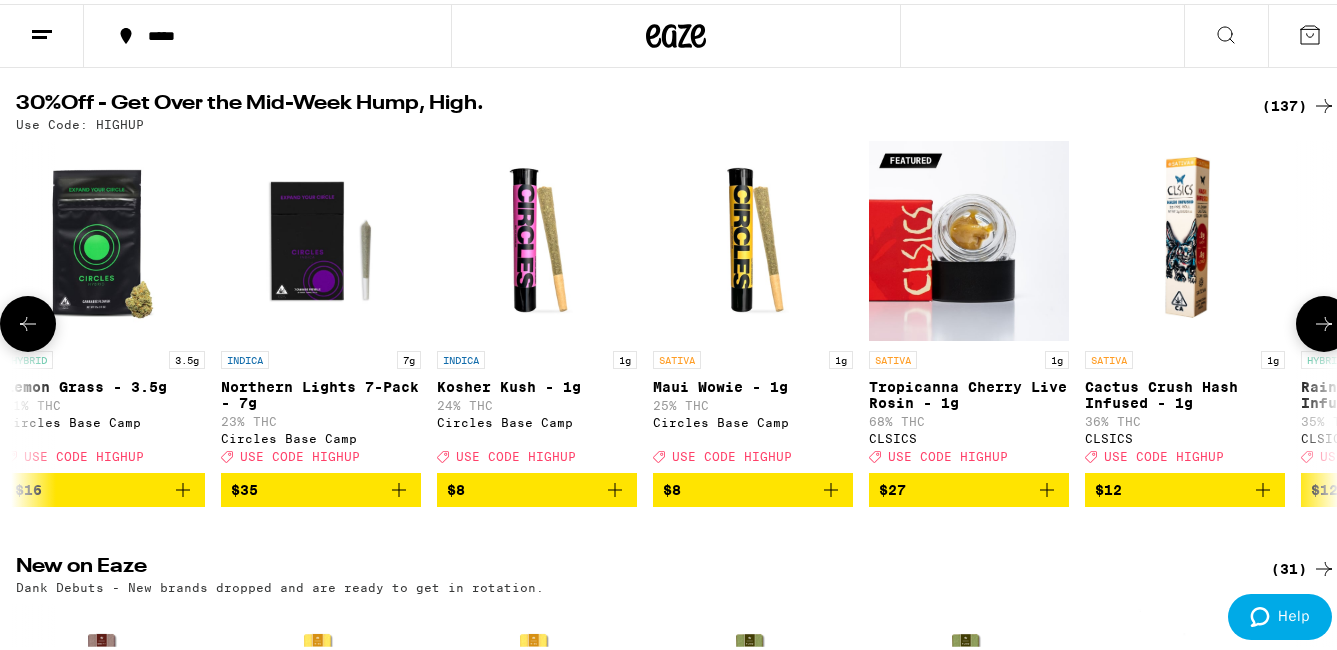click 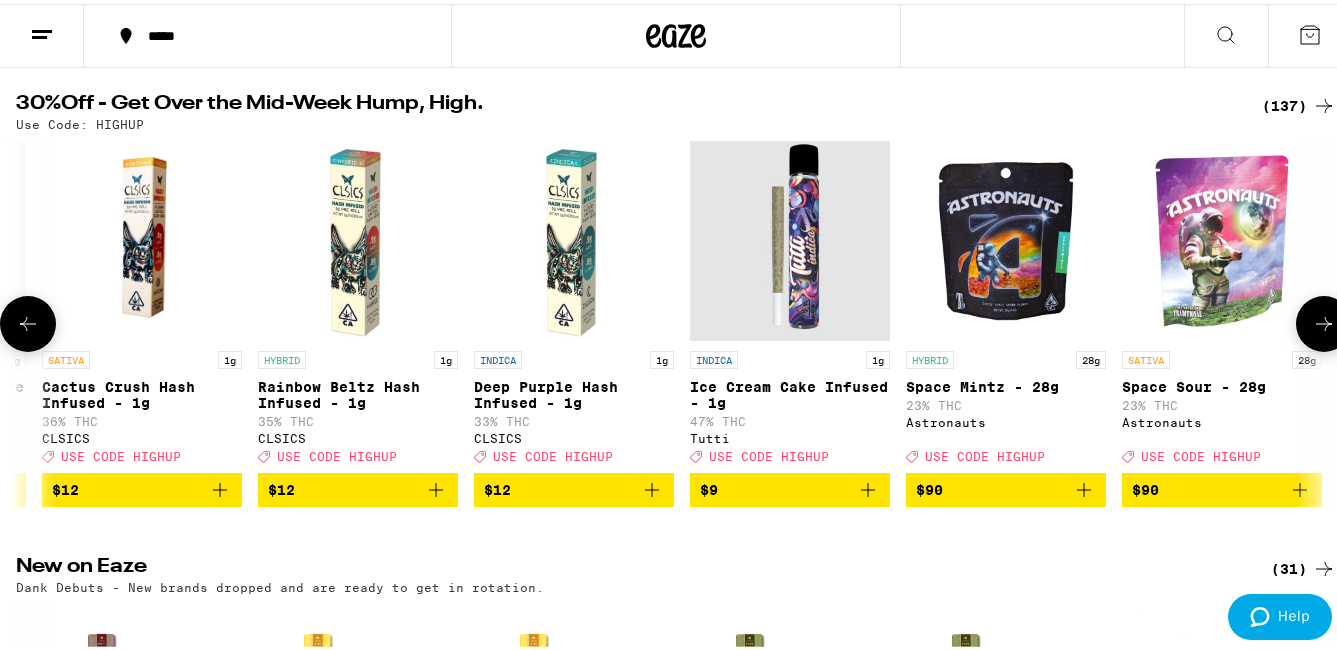 click 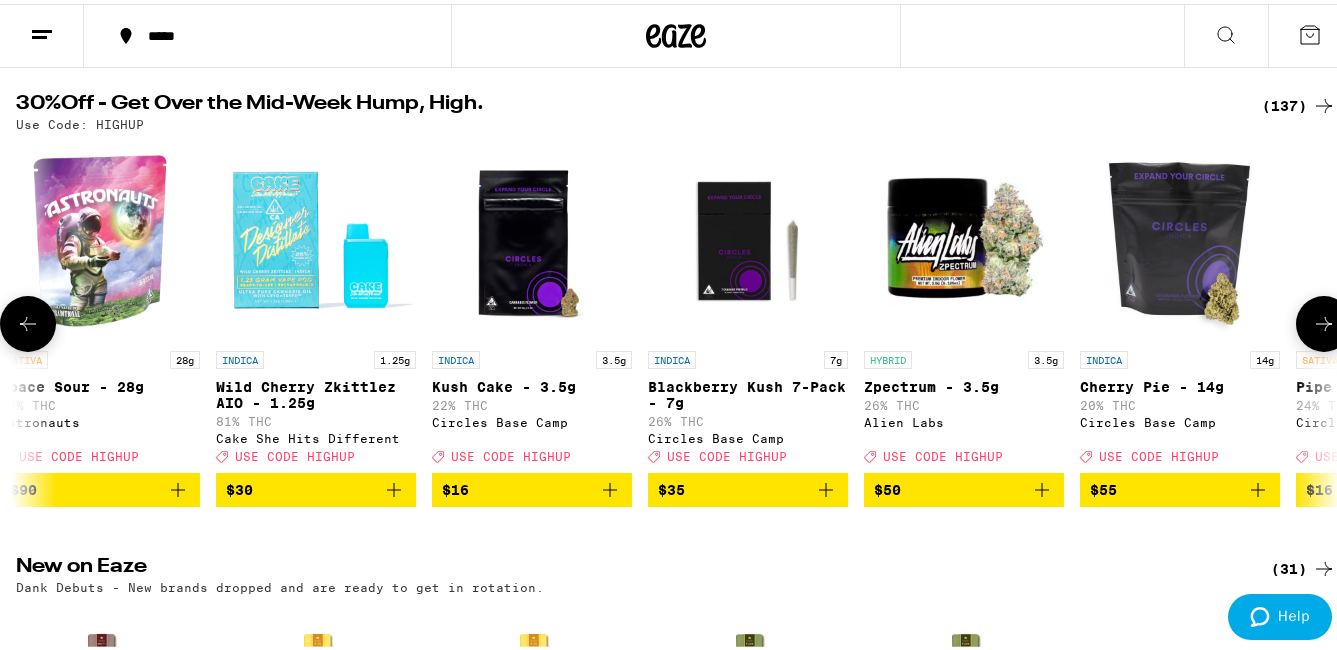 click 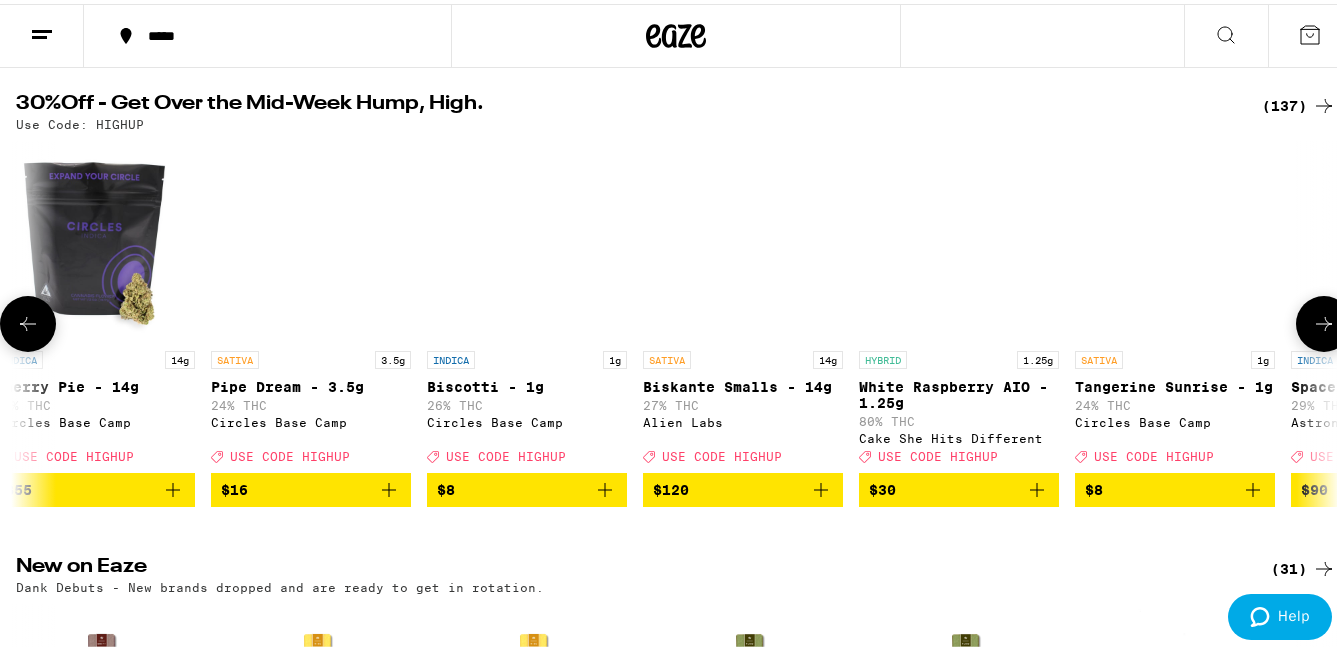click 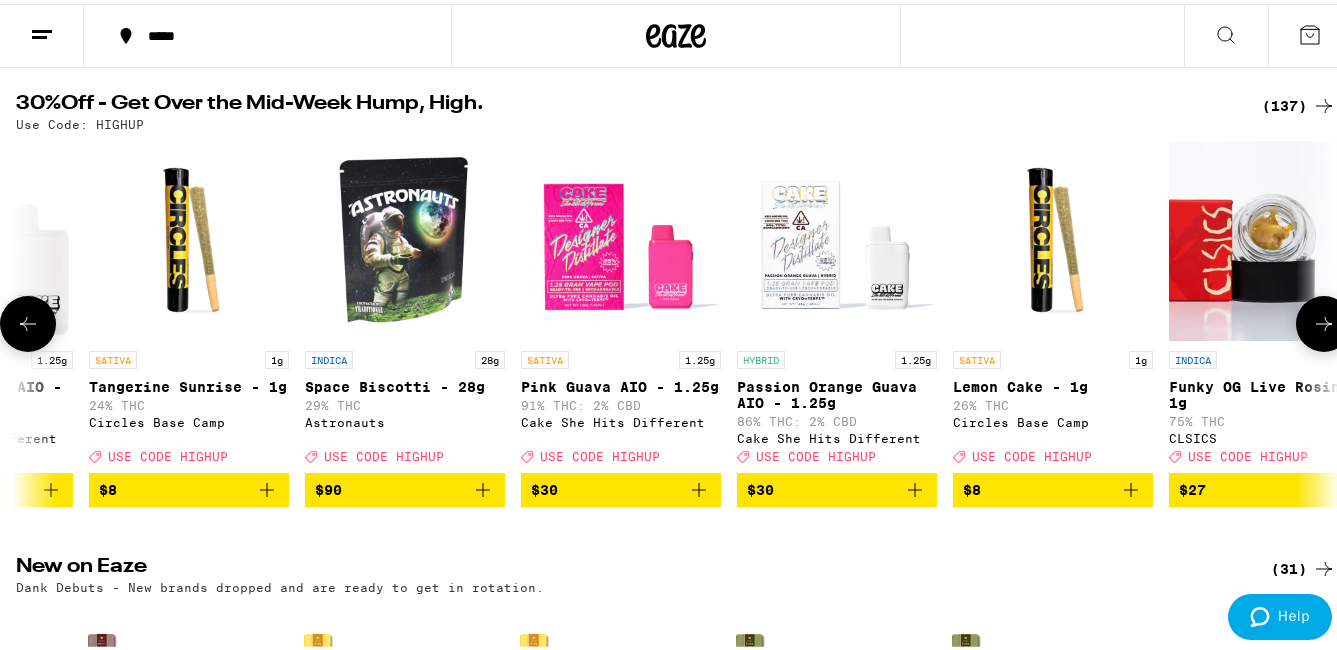 click 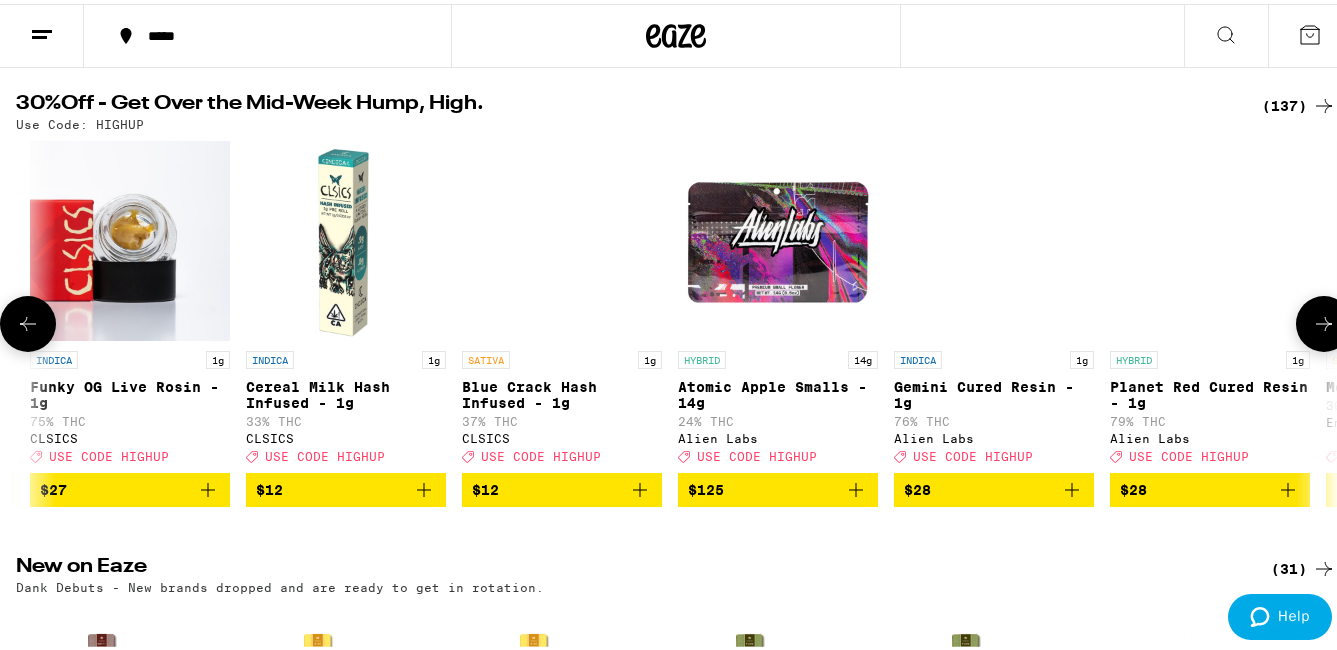 scroll, scrollTop: 0, scrollLeft: 26583, axis: horizontal 